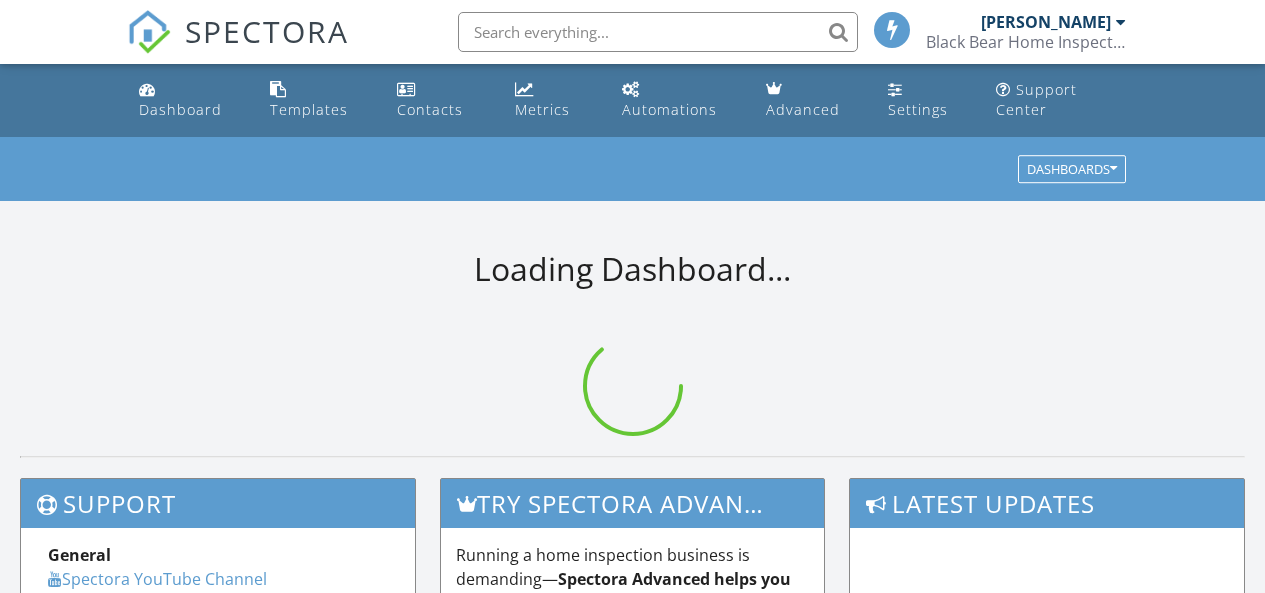 scroll, scrollTop: 0, scrollLeft: 0, axis: both 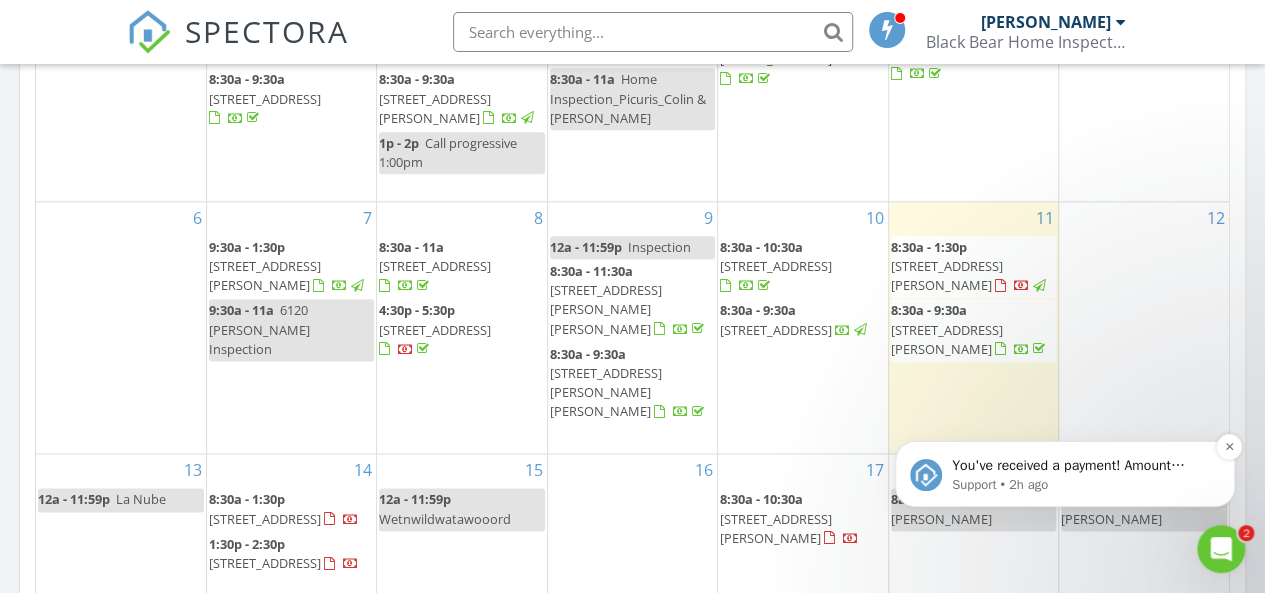 click on "Support • 2h ago" at bounding box center (1081, 485) 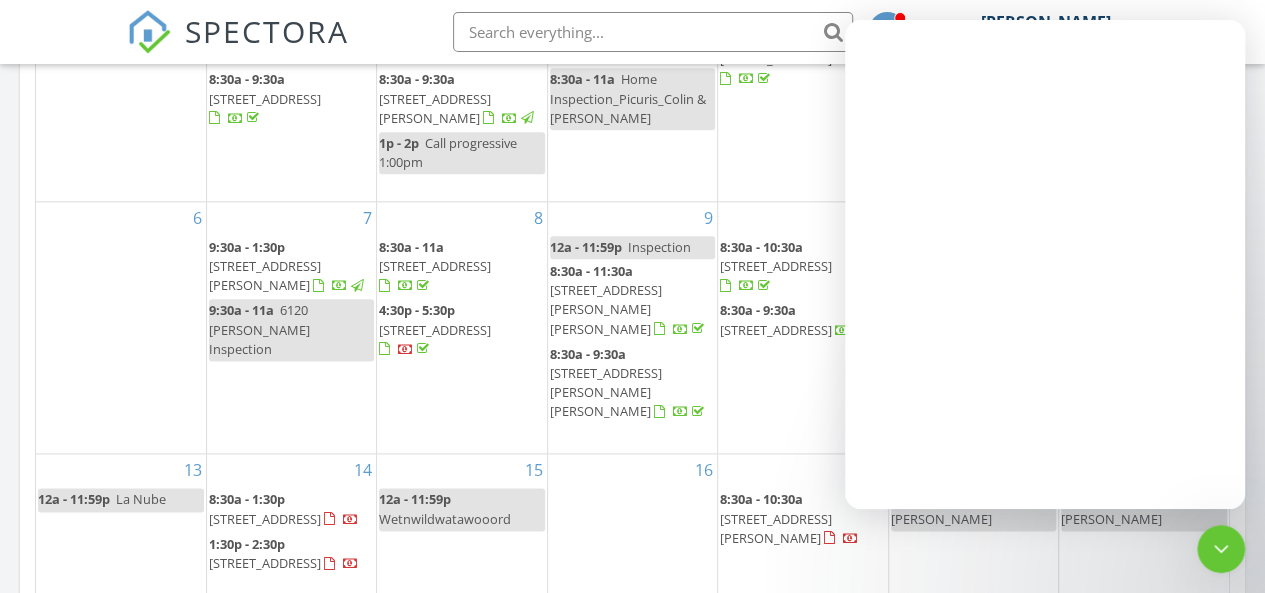 scroll, scrollTop: 0, scrollLeft: 0, axis: both 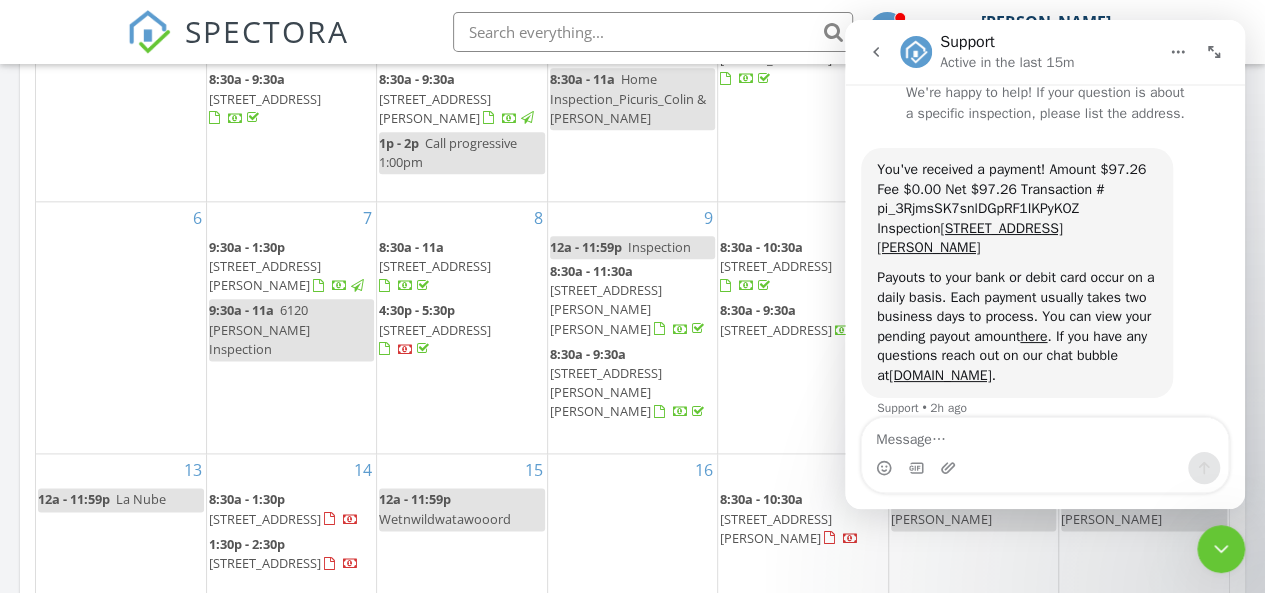 click at bounding box center [876, 52] 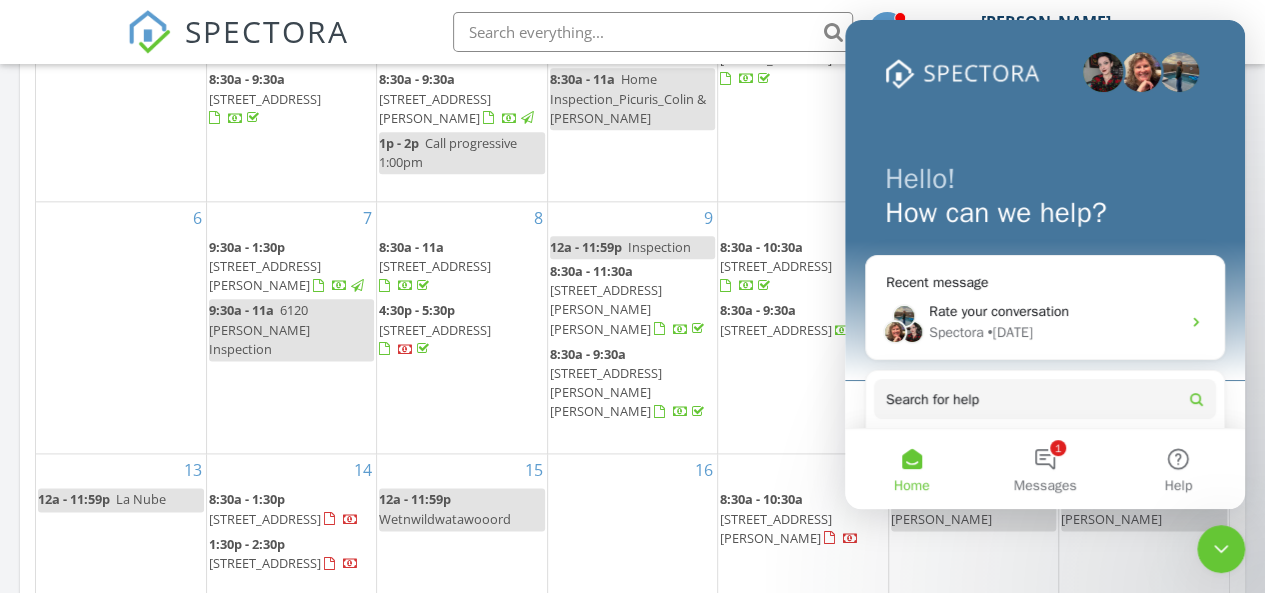 scroll, scrollTop: 0, scrollLeft: 0, axis: both 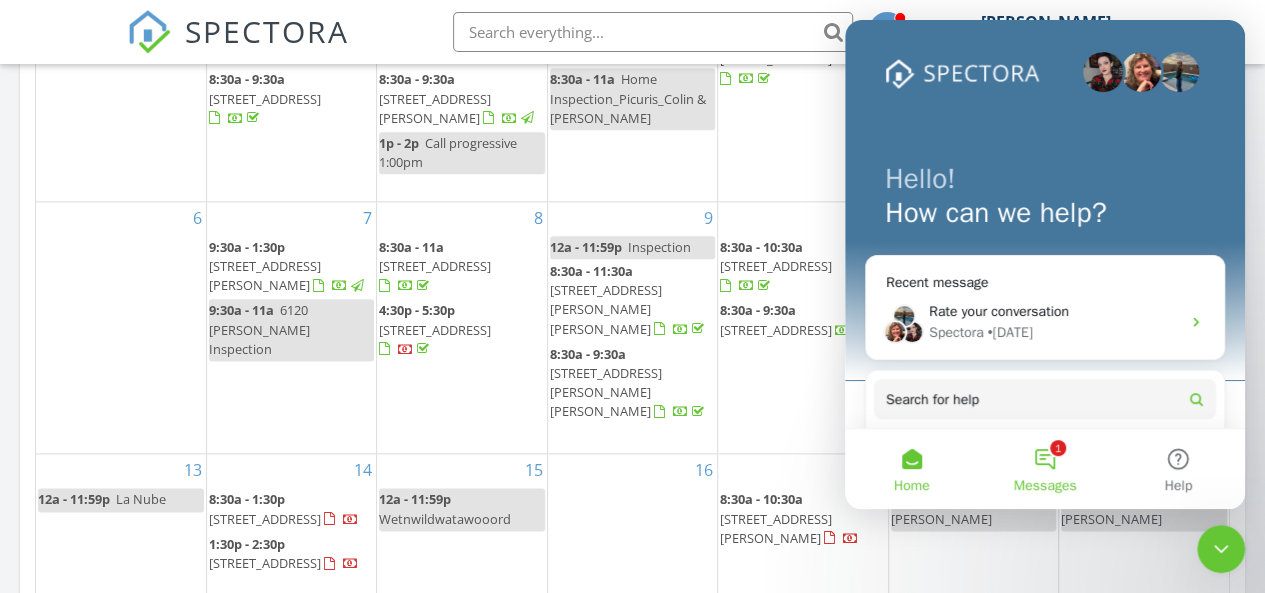 click on "1 Messages" at bounding box center (1044, 469) 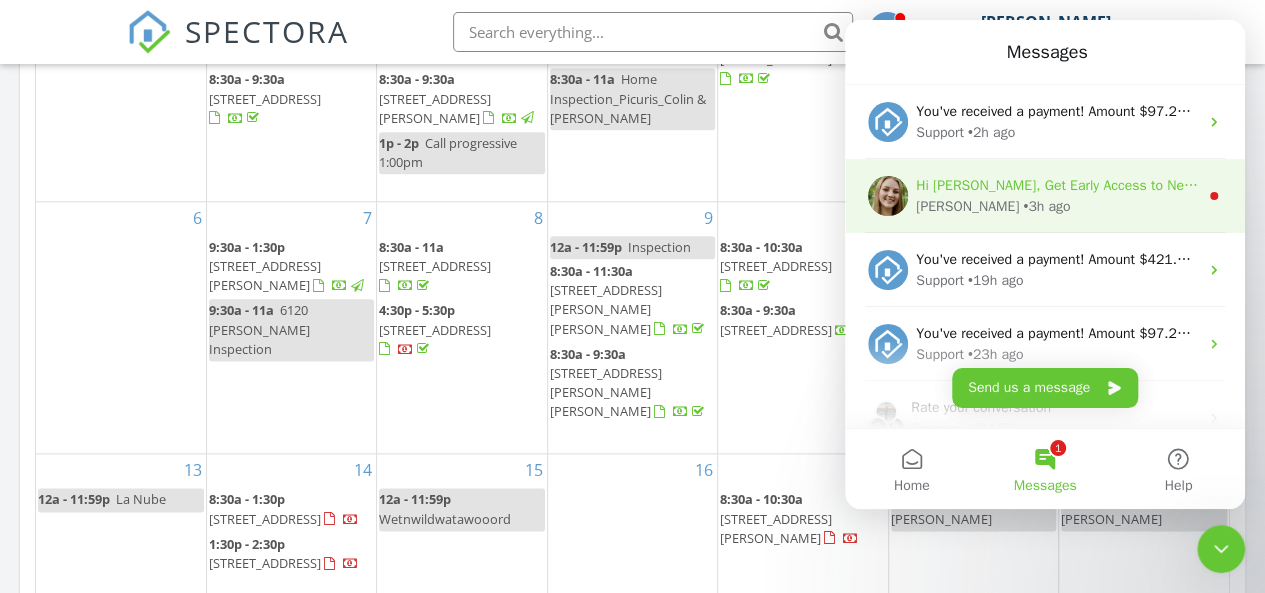 click on "Megan •  3h ago" at bounding box center (1057, 206) 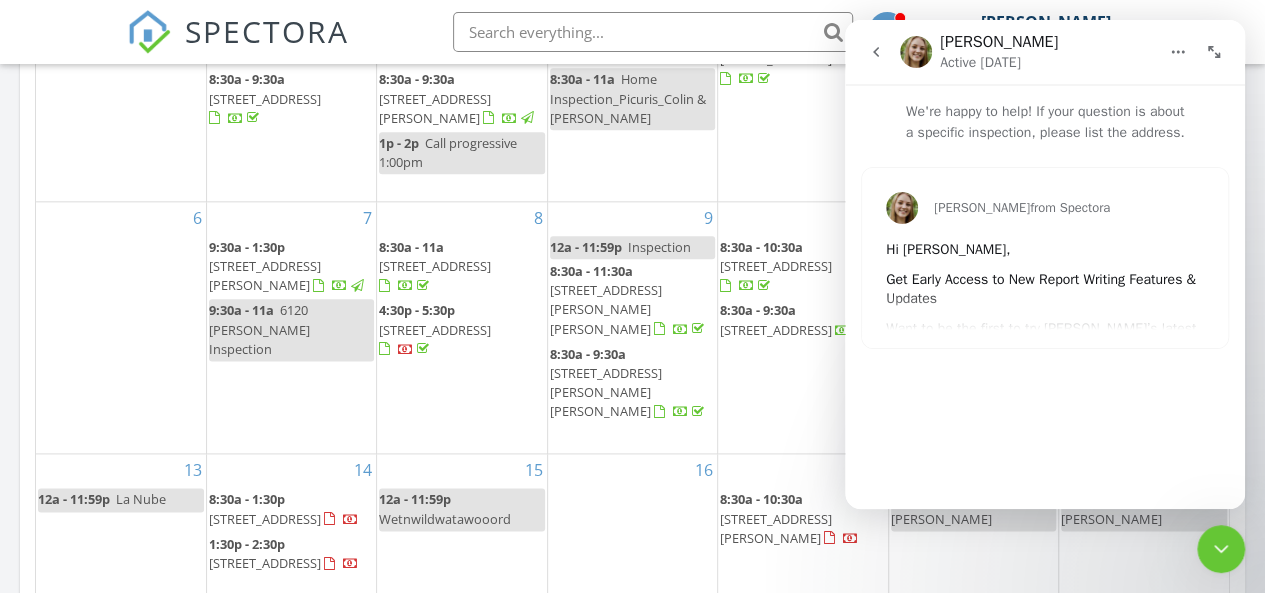 click 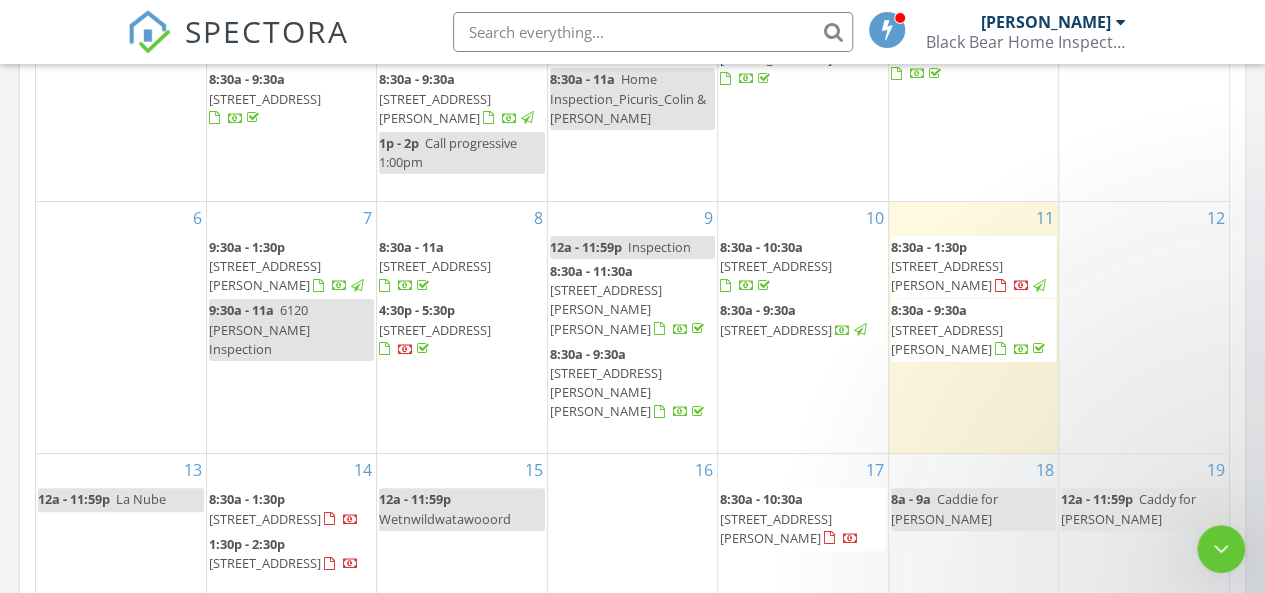 scroll, scrollTop: 0, scrollLeft: 0, axis: both 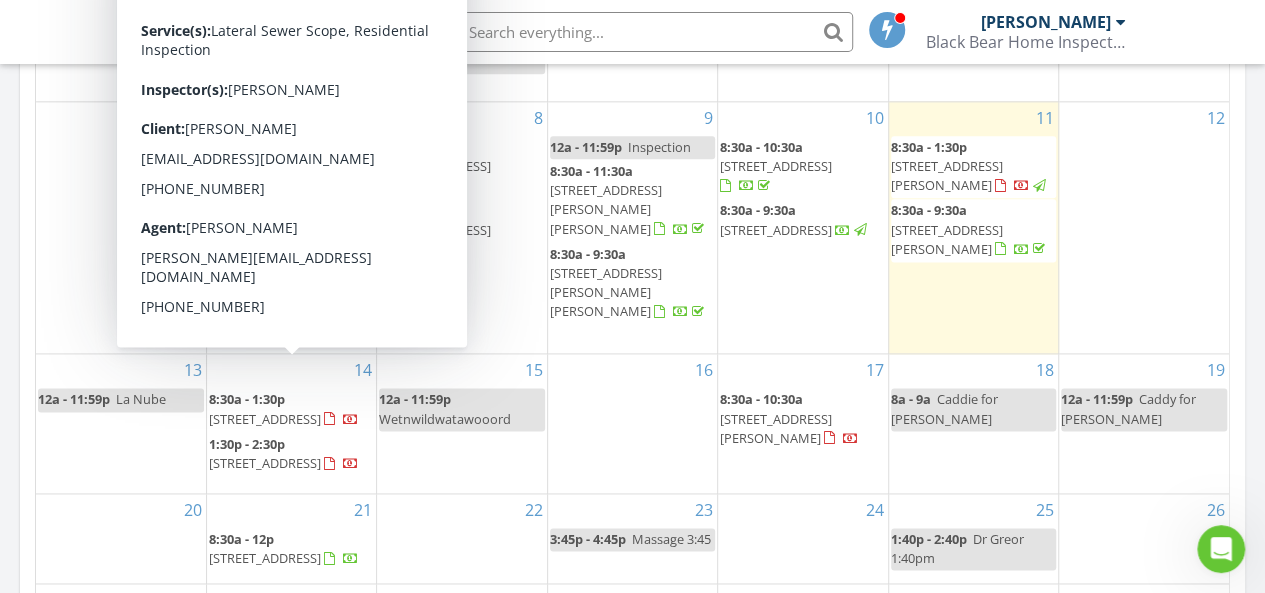 click on "[STREET_ADDRESS]" at bounding box center [265, 419] 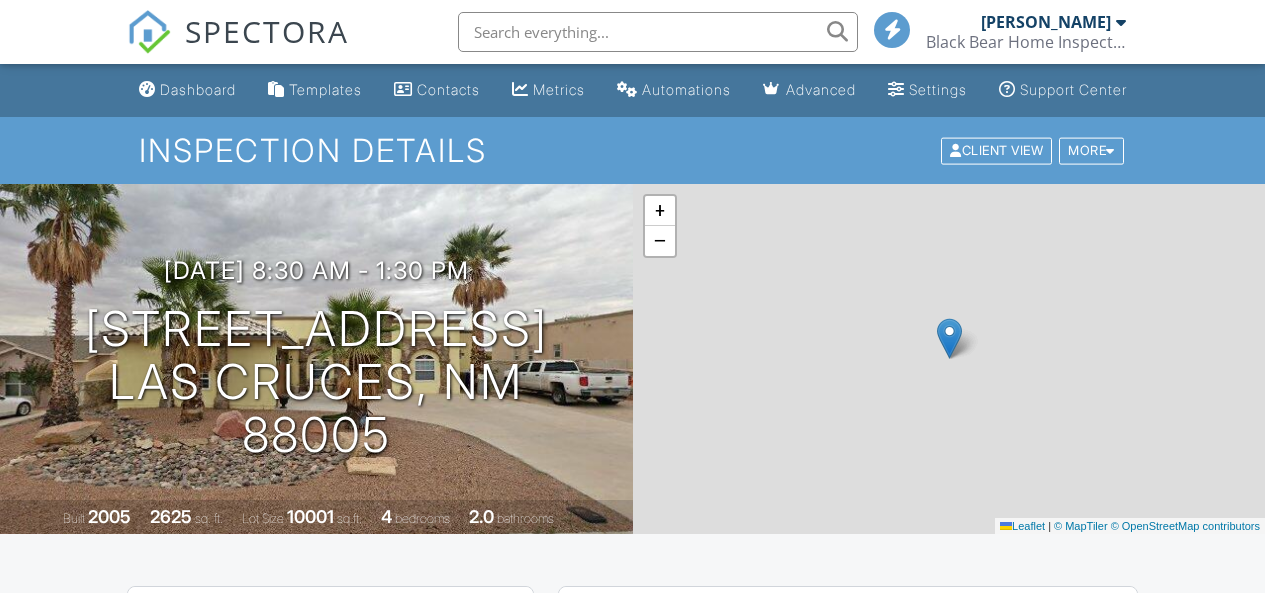 scroll, scrollTop: 600, scrollLeft: 0, axis: vertical 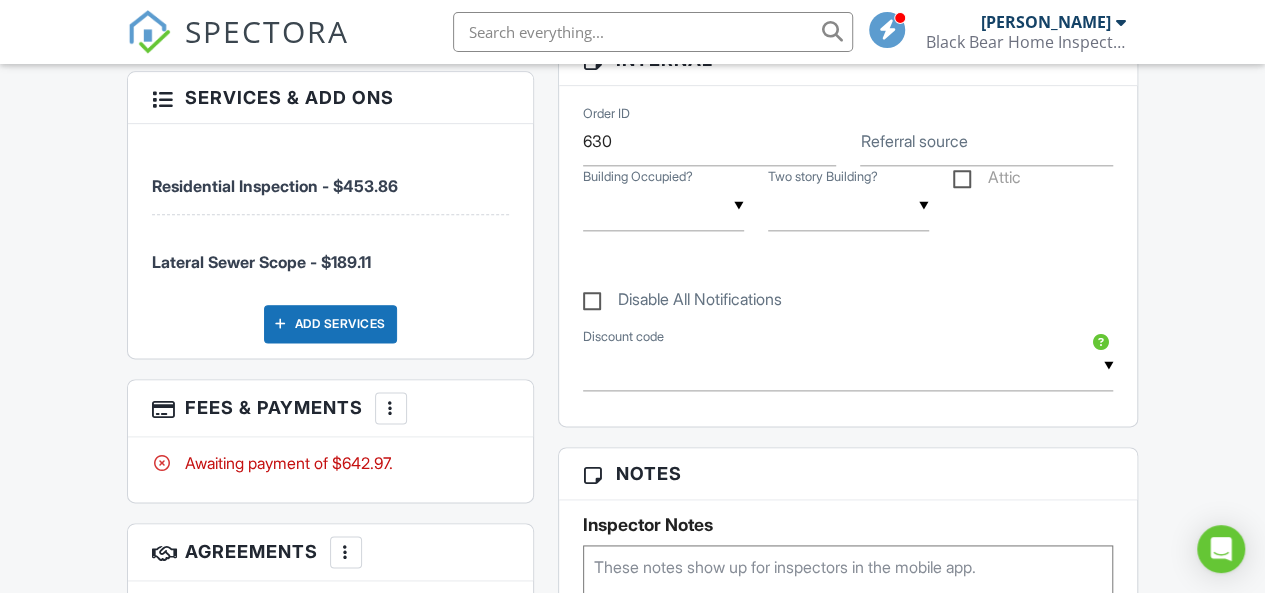 click on "Add Services" at bounding box center [330, 324] 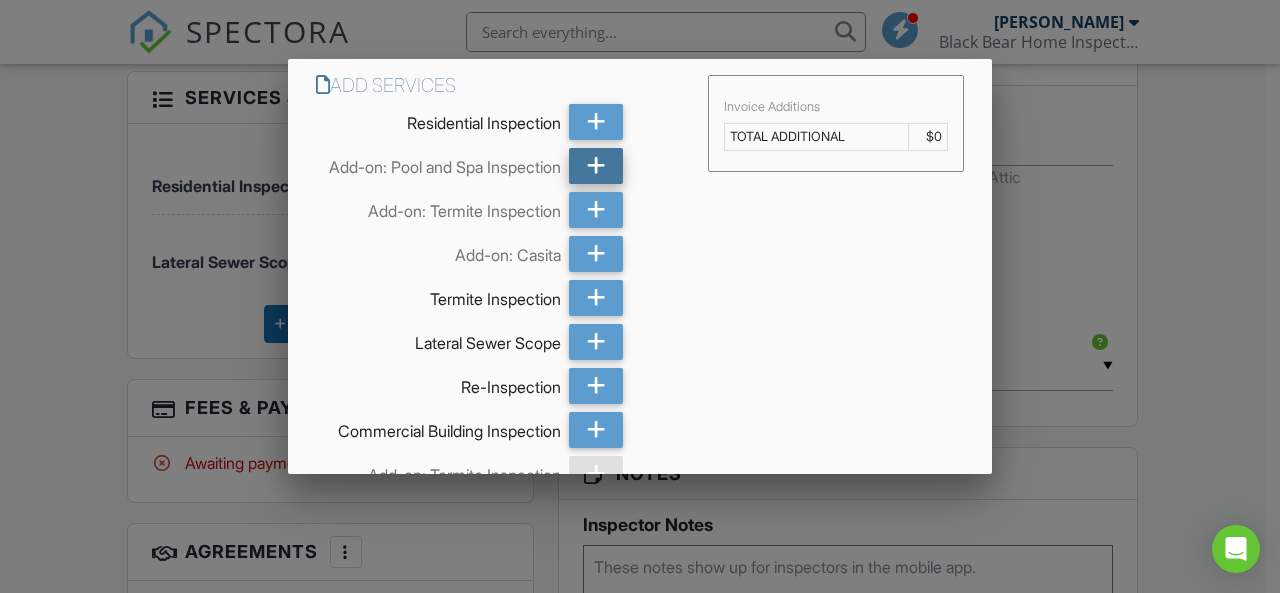 click at bounding box center [596, 166] 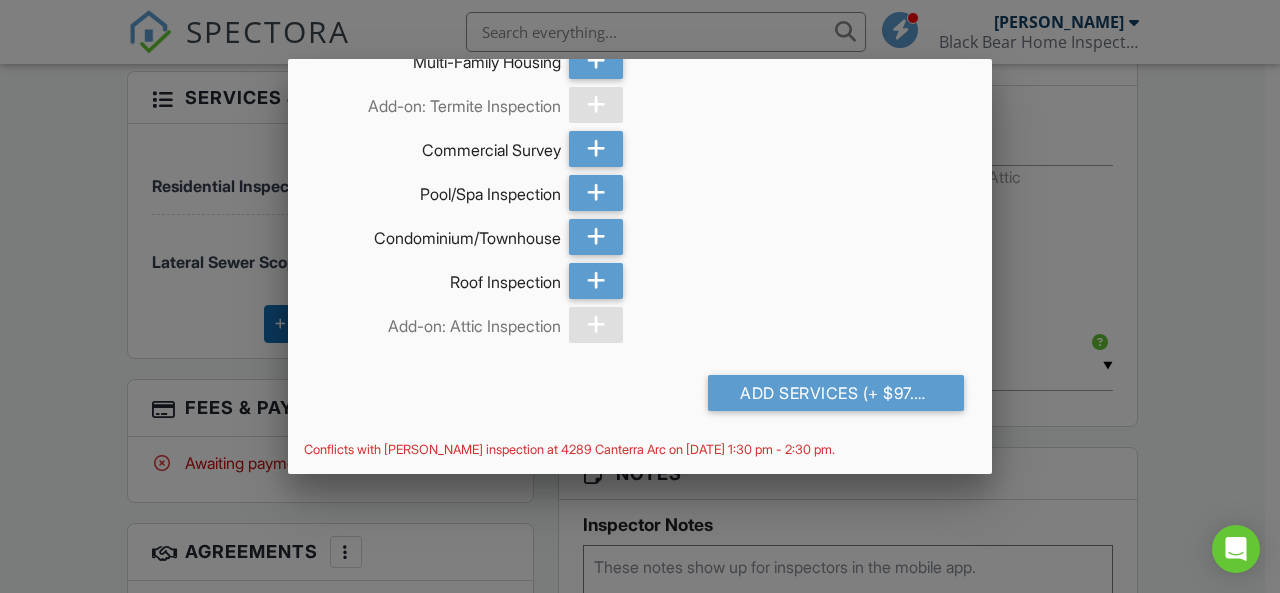 scroll, scrollTop: 473, scrollLeft: 0, axis: vertical 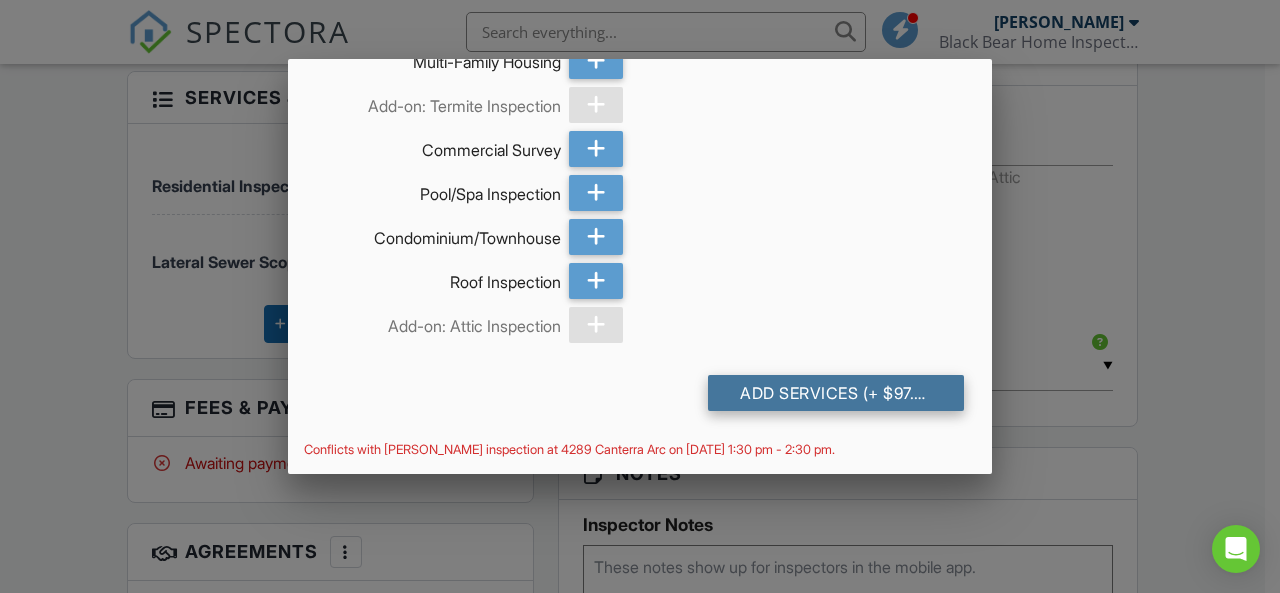 click on "Add Services
(+ $97.26)" at bounding box center [836, 393] 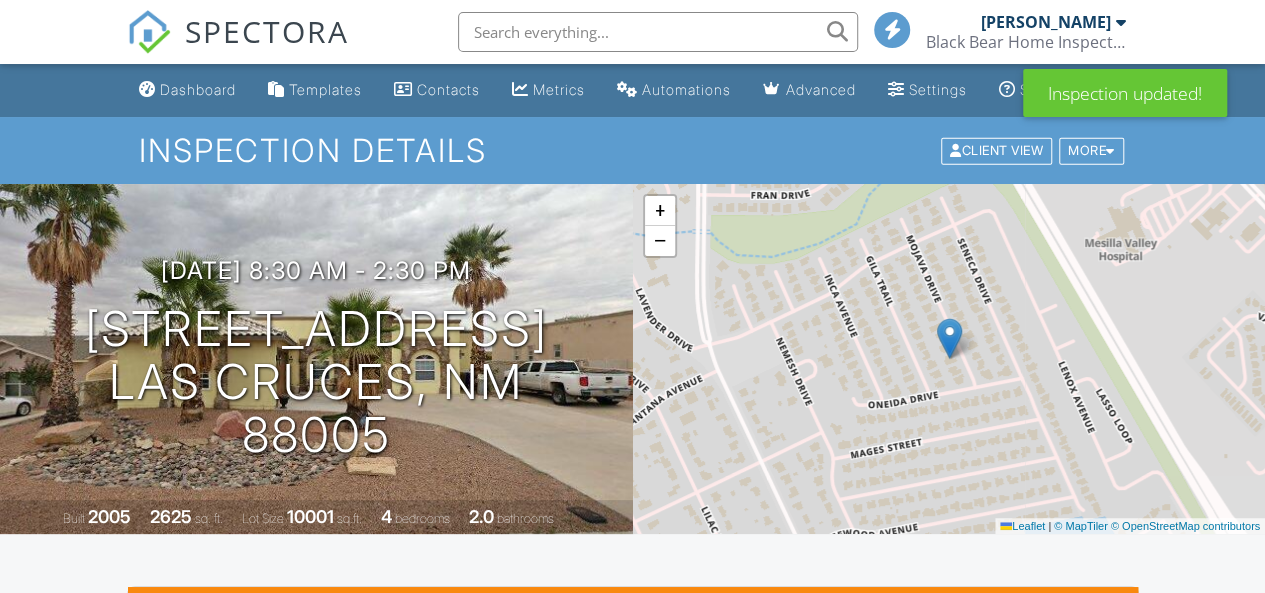 scroll, scrollTop: 500, scrollLeft: 0, axis: vertical 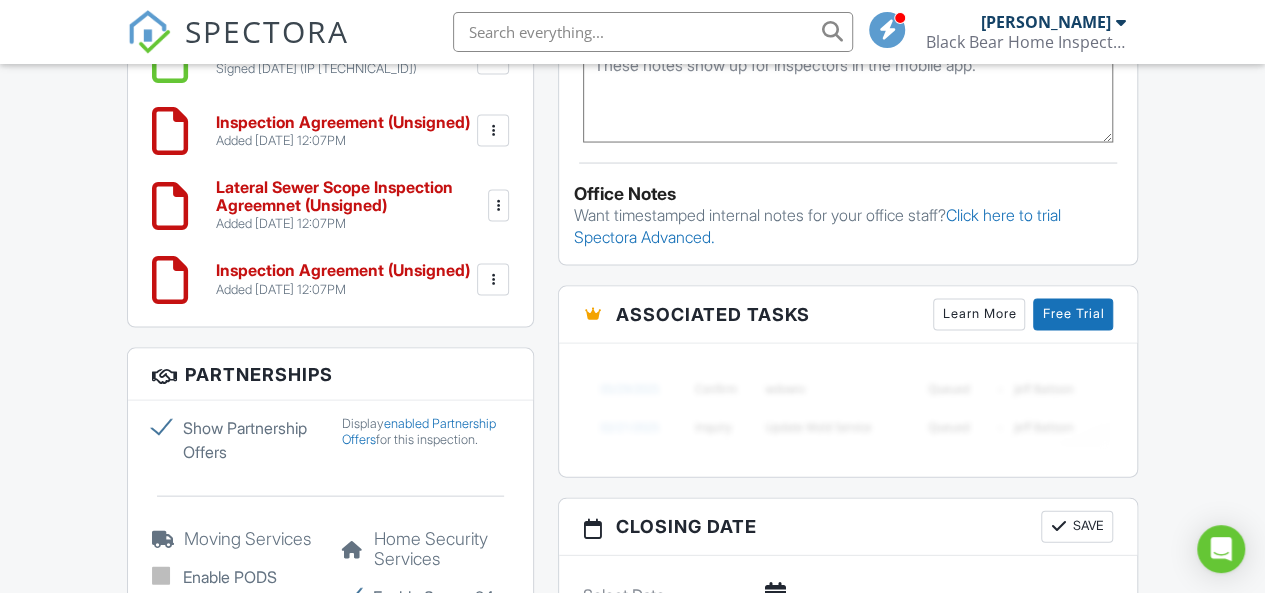 click at bounding box center (493, 280) 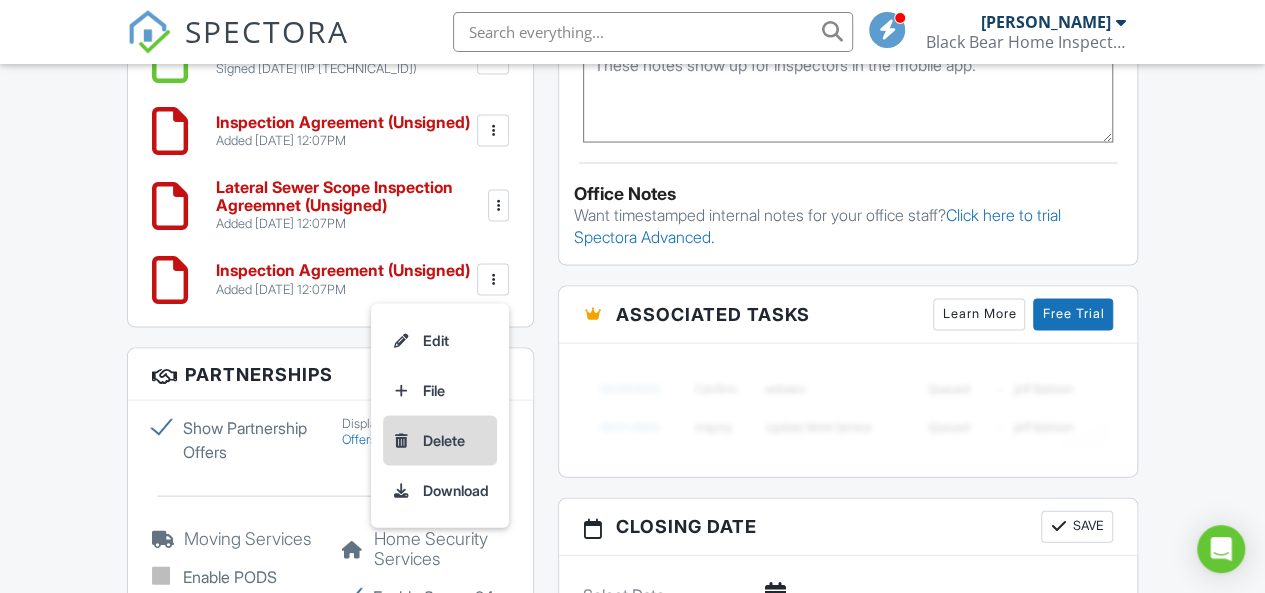 click on "Delete" at bounding box center [440, 441] 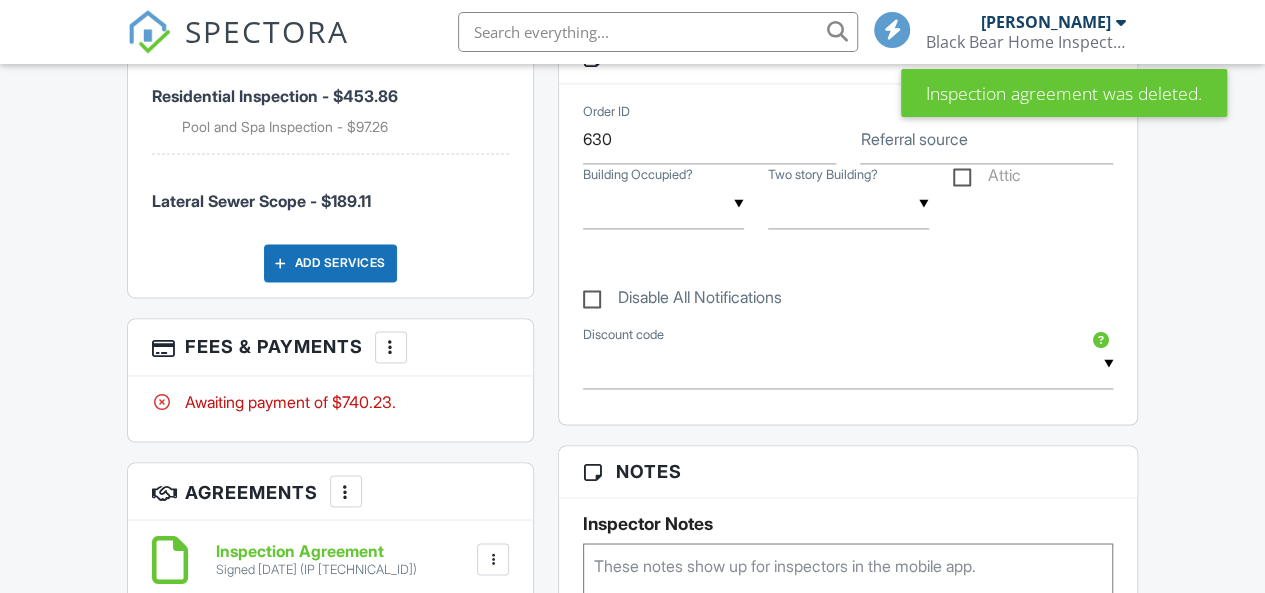 scroll, scrollTop: 1700, scrollLeft: 0, axis: vertical 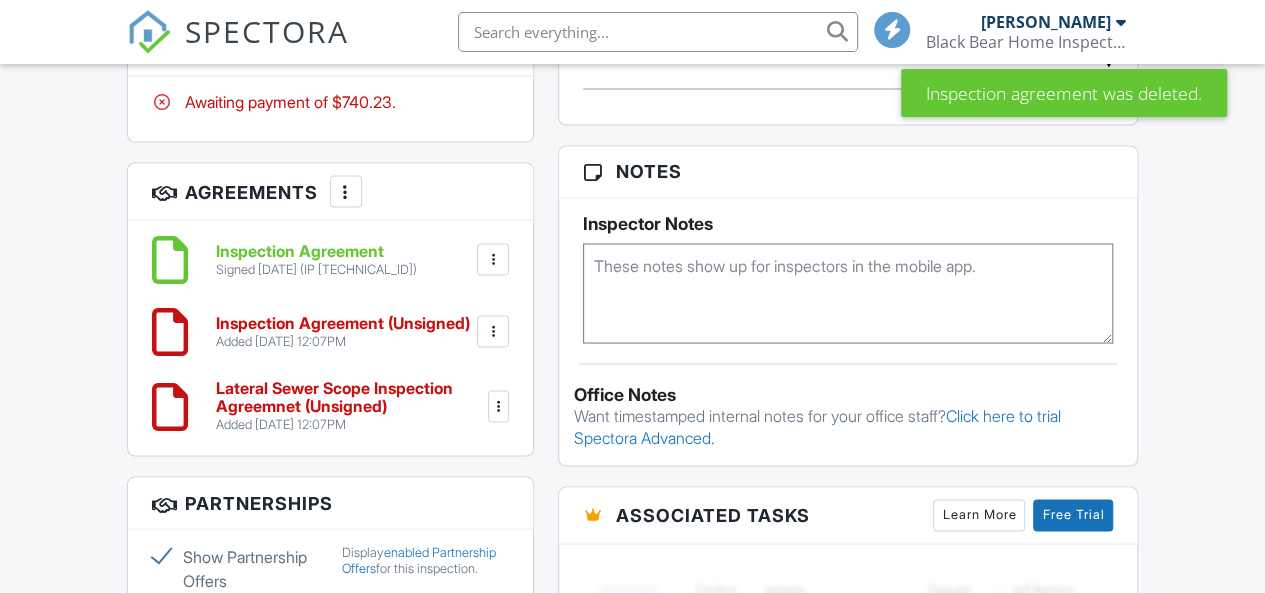click at bounding box center [493, 331] 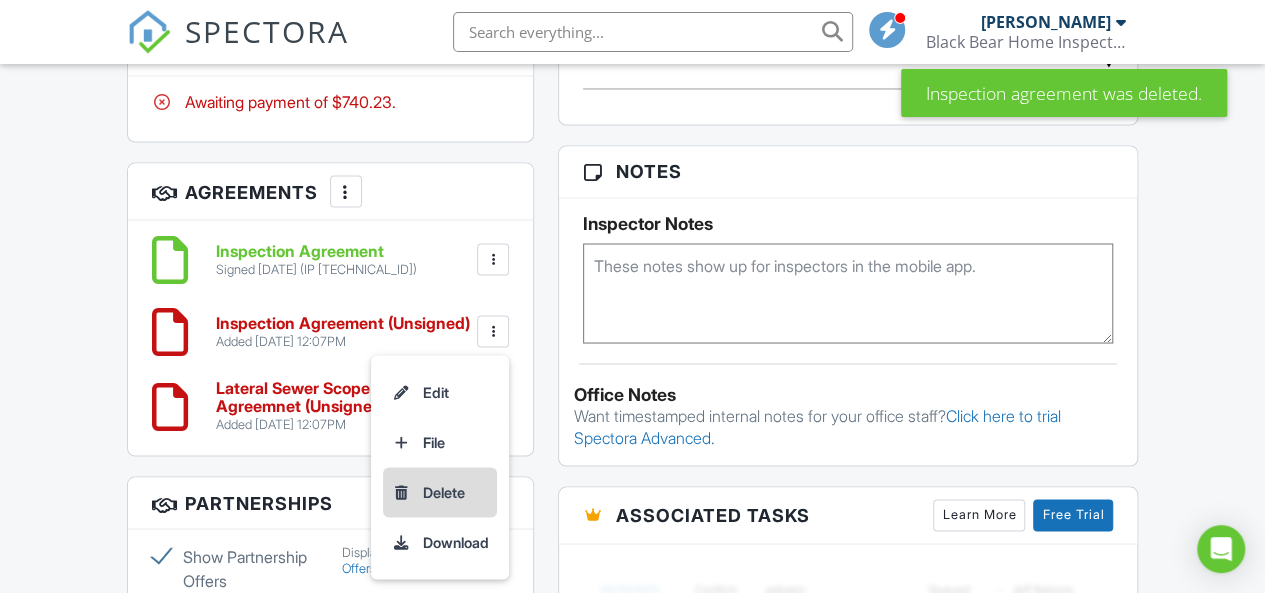 click on "Delete" at bounding box center [440, 492] 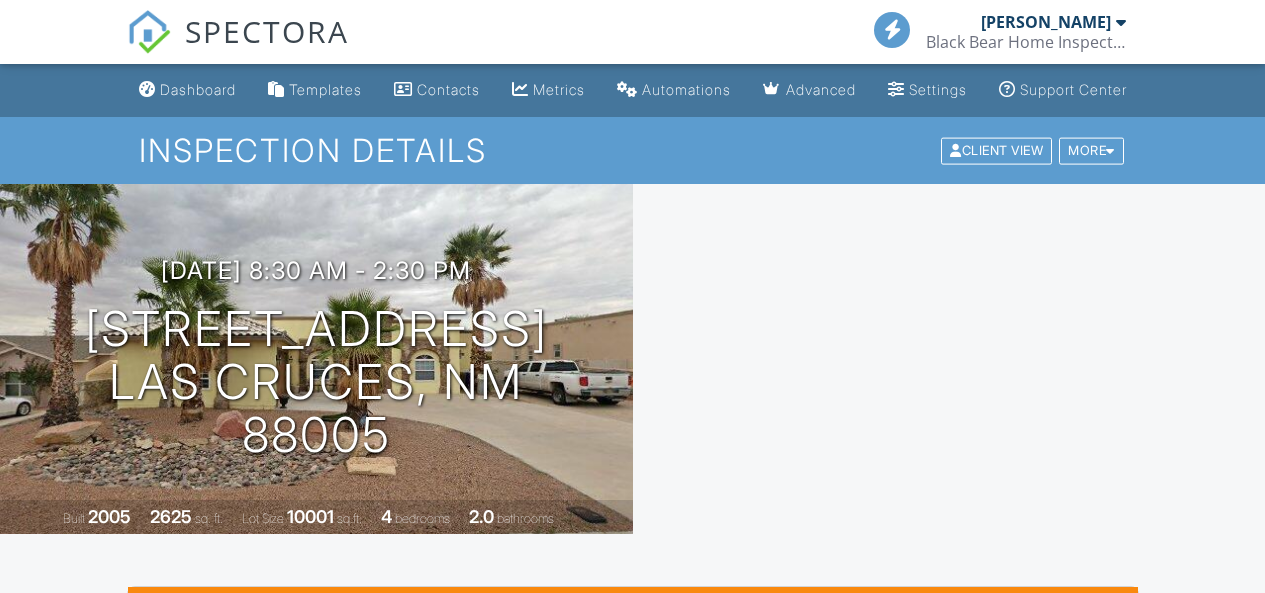 scroll, scrollTop: 0, scrollLeft: 0, axis: both 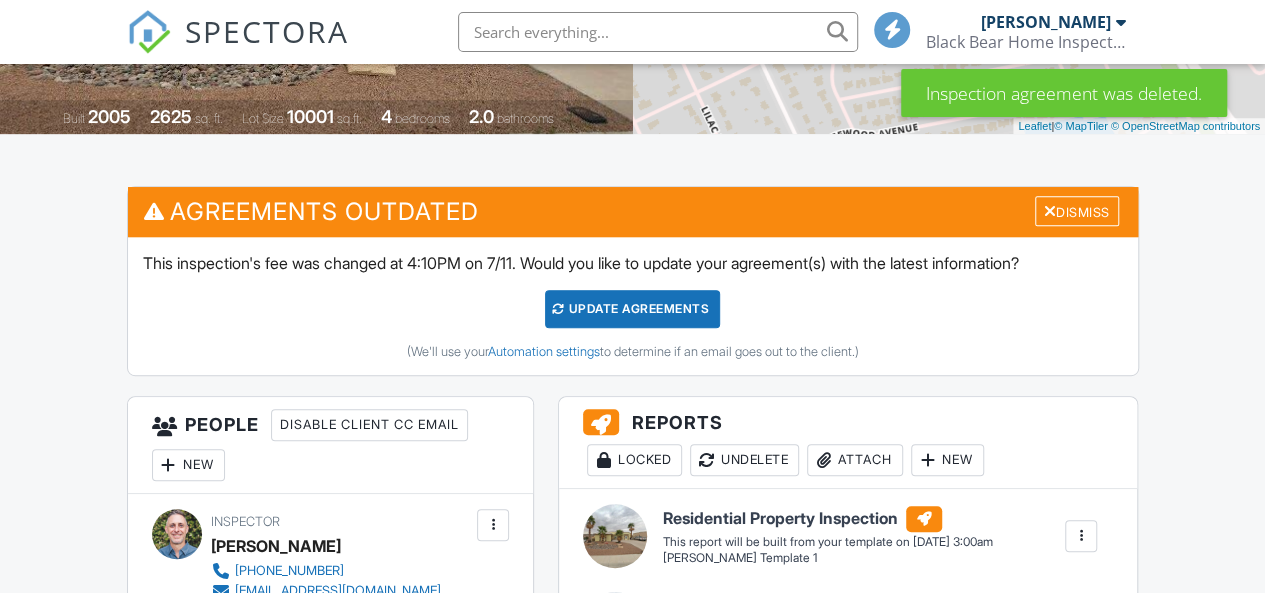 click on "Update Agreements" at bounding box center (632, 309) 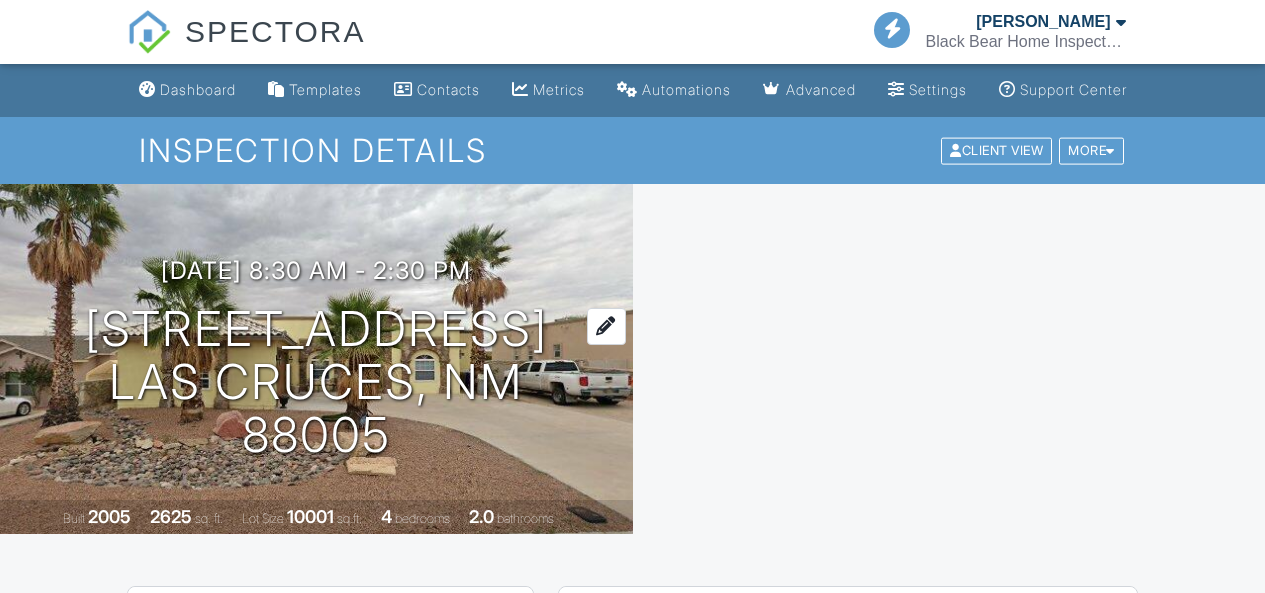 scroll, scrollTop: 0, scrollLeft: 0, axis: both 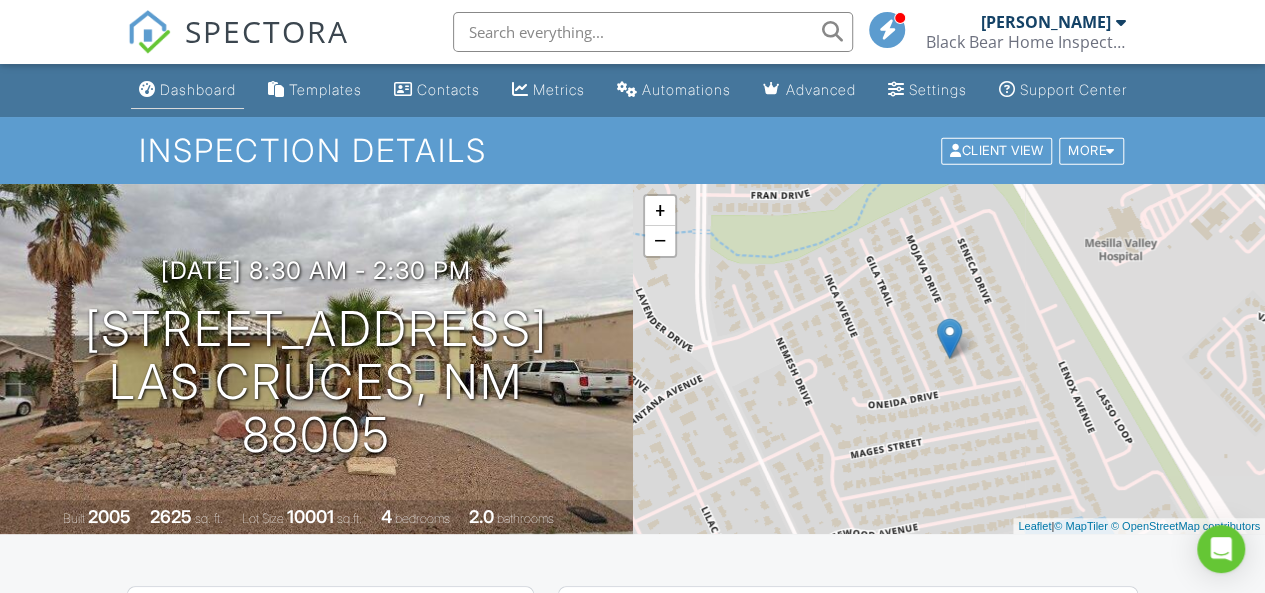 click on "Dashboard" at bounding box center (198, 89) 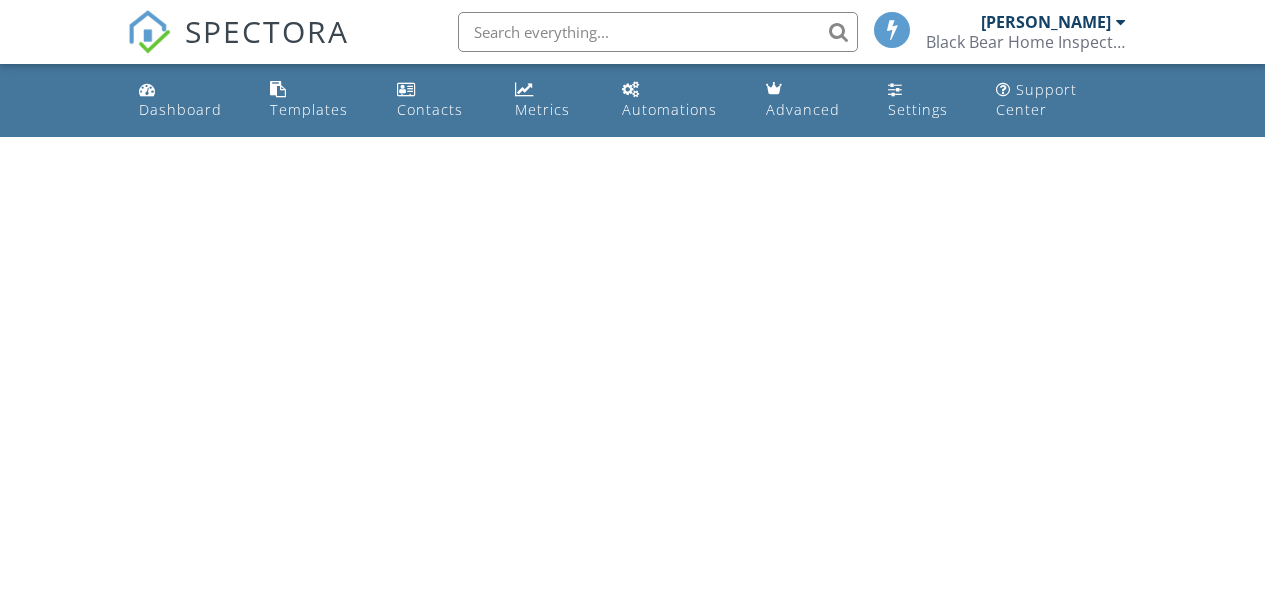 scroll, scrollTop: 0, scrollLeft: 0, axis: both 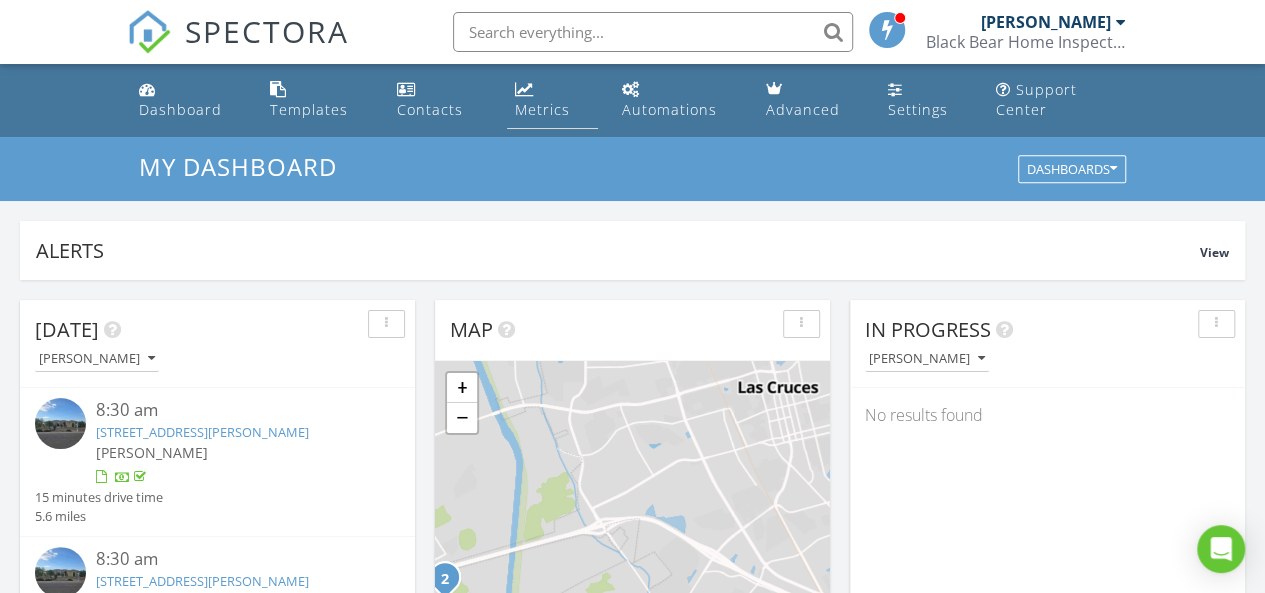 click at bounding box center [524, 89] 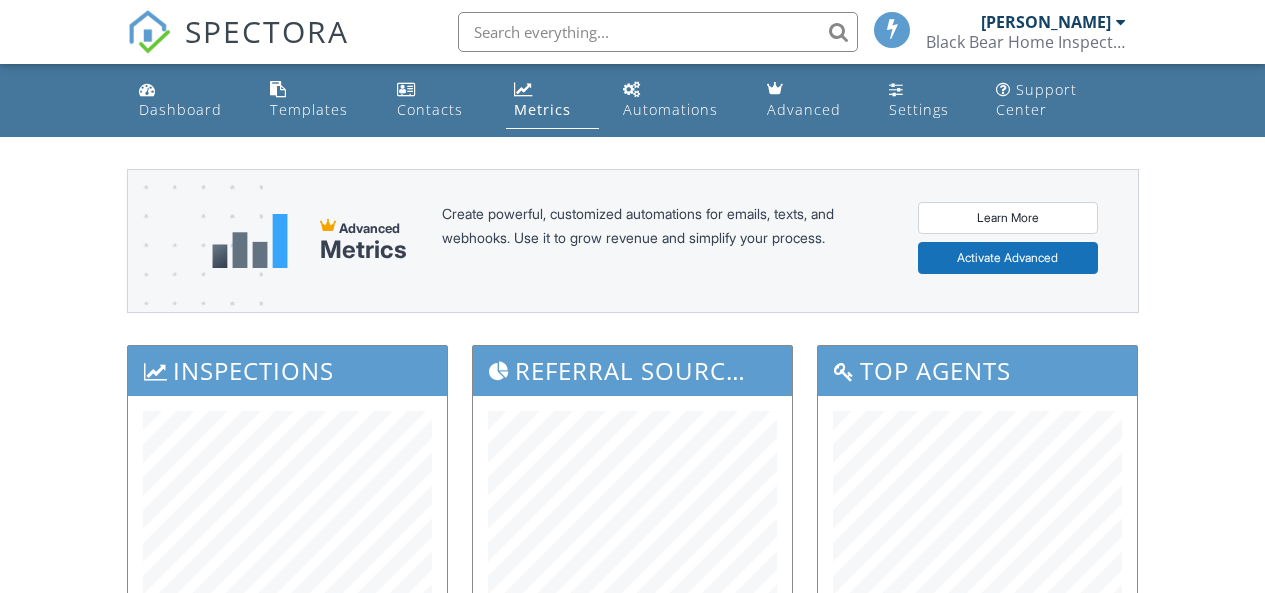 scroll, scrollTop: 0, scrollLeft: 0, axis: both 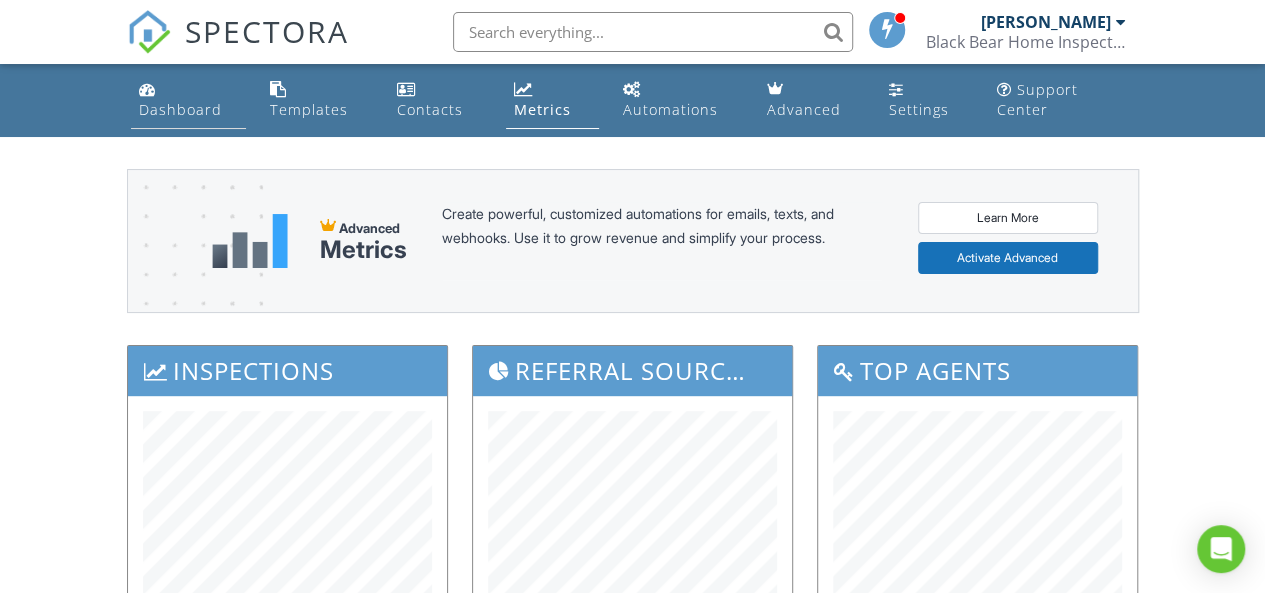 click on "Dashboard" at bounding box center (189, 100) 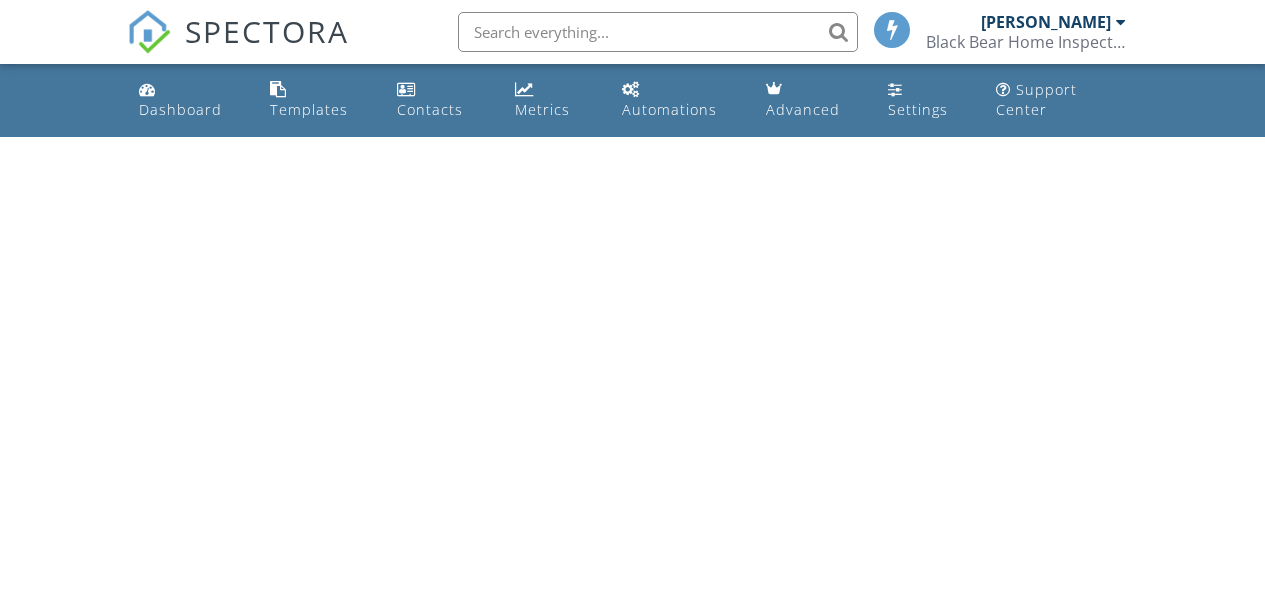 scroll, scrollTop: 0, scrollLeft: 0, axis: both 